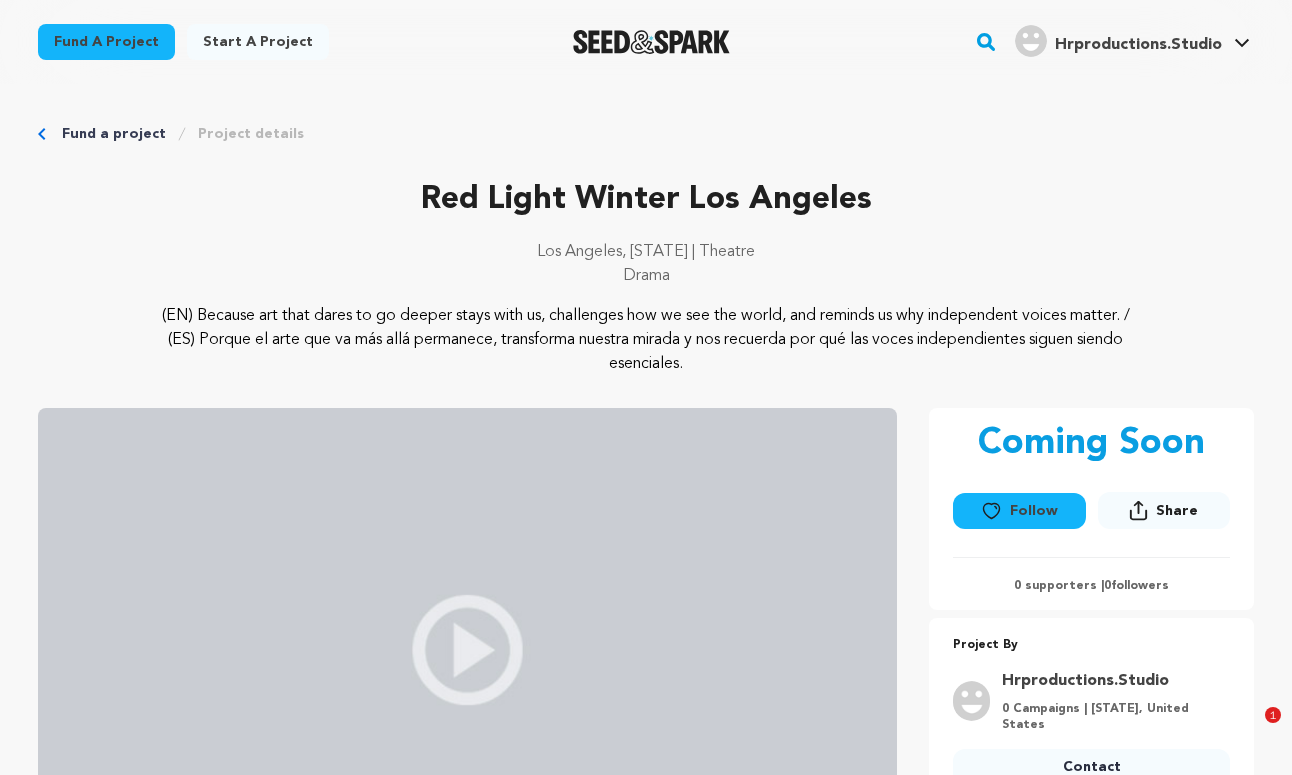 scroll, scrollTop: 681, scrollLeft: 0, axis: vertical 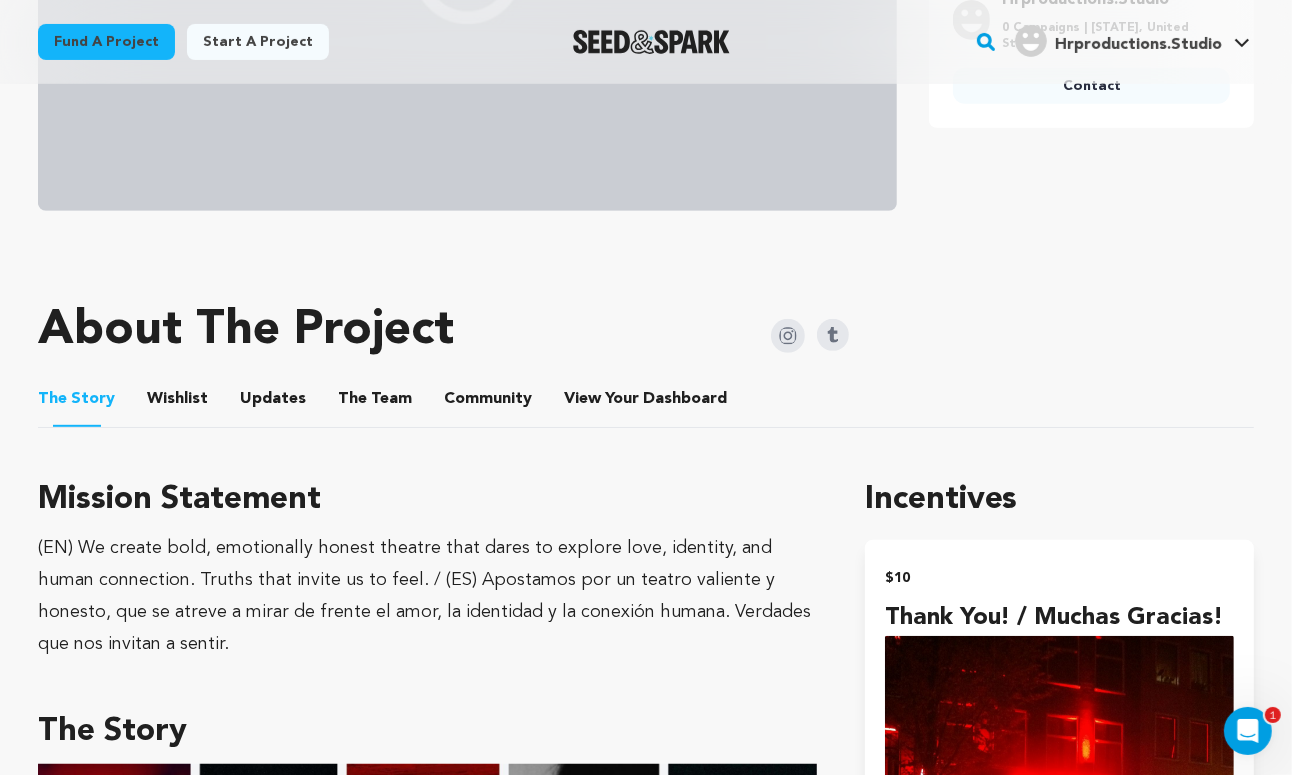 click on "Hrproductions.Studio" at bounding box center (1138, 45) 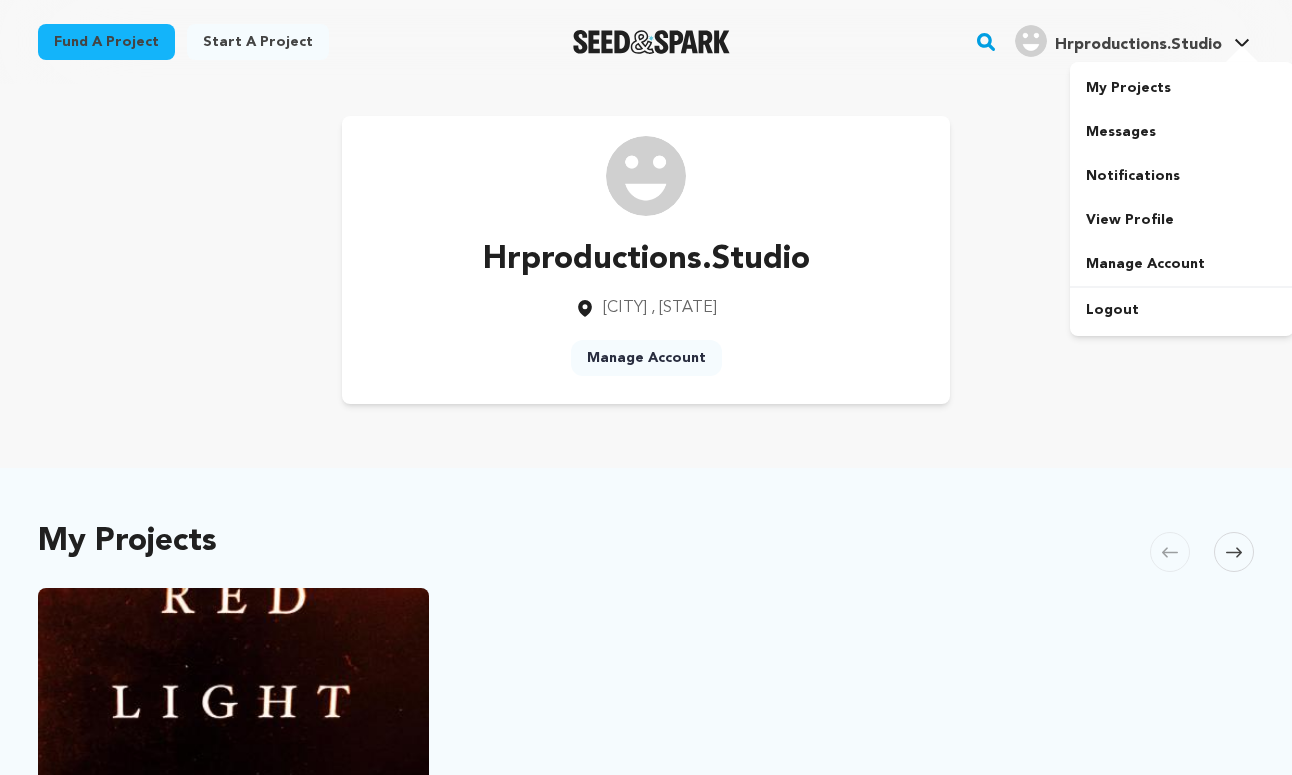 scroll, scrollTop: 0, scrollLeft: 0, axis: both 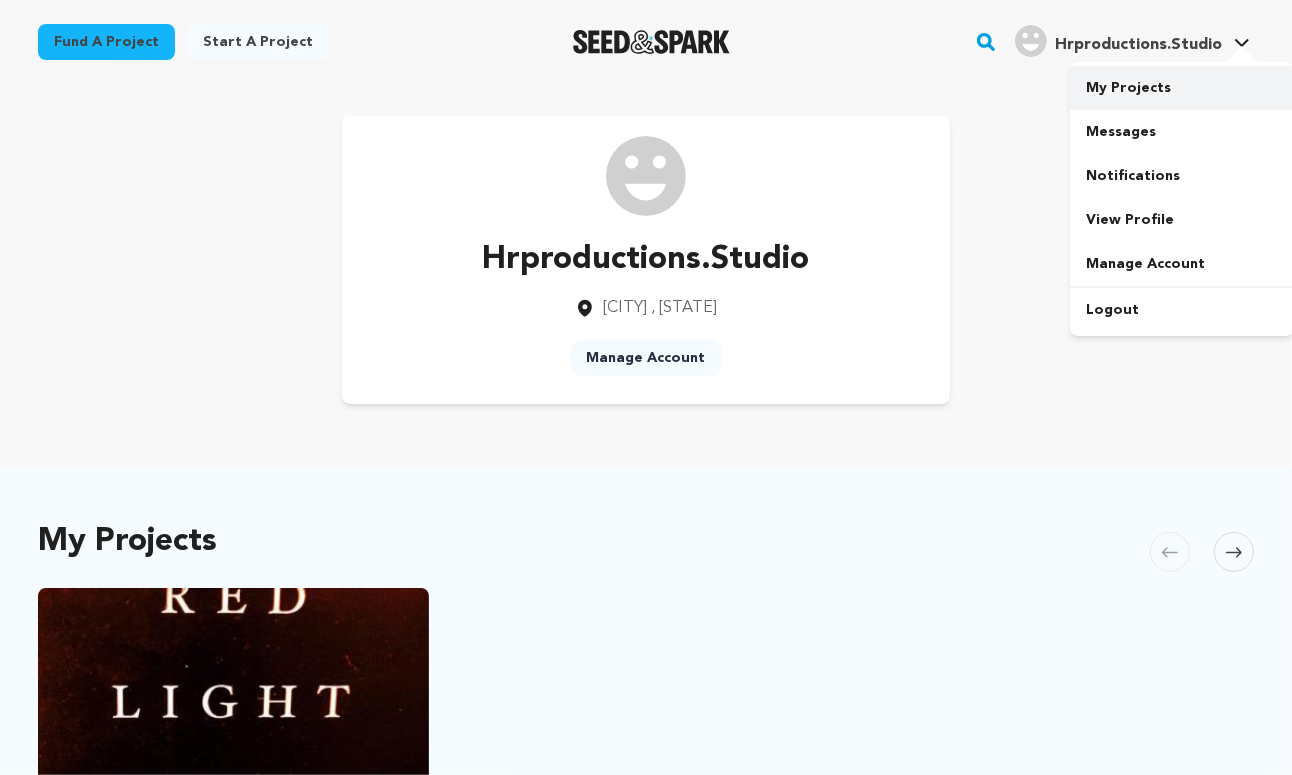 click on "My Projects" at bounding box center [1182, 88] 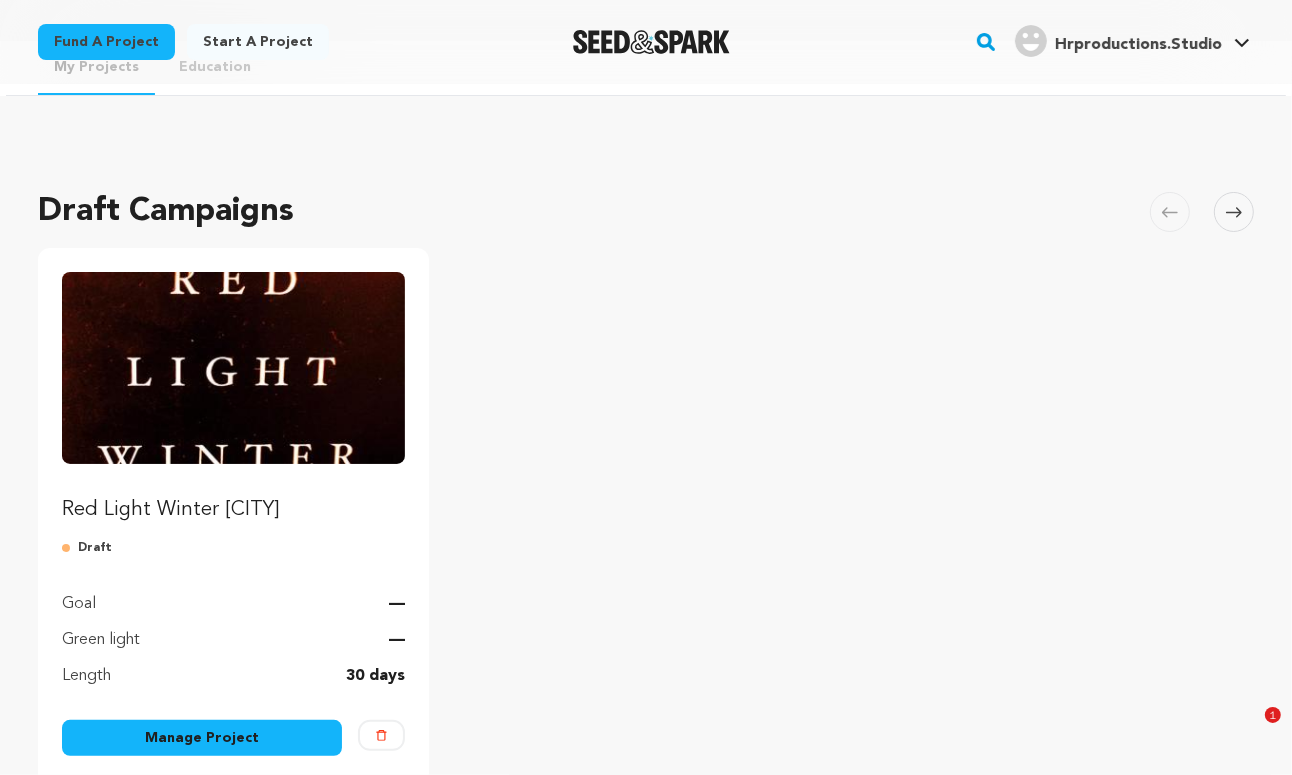 scroll, scrollTop: 82, scrollLeft: 0, axis: vertical 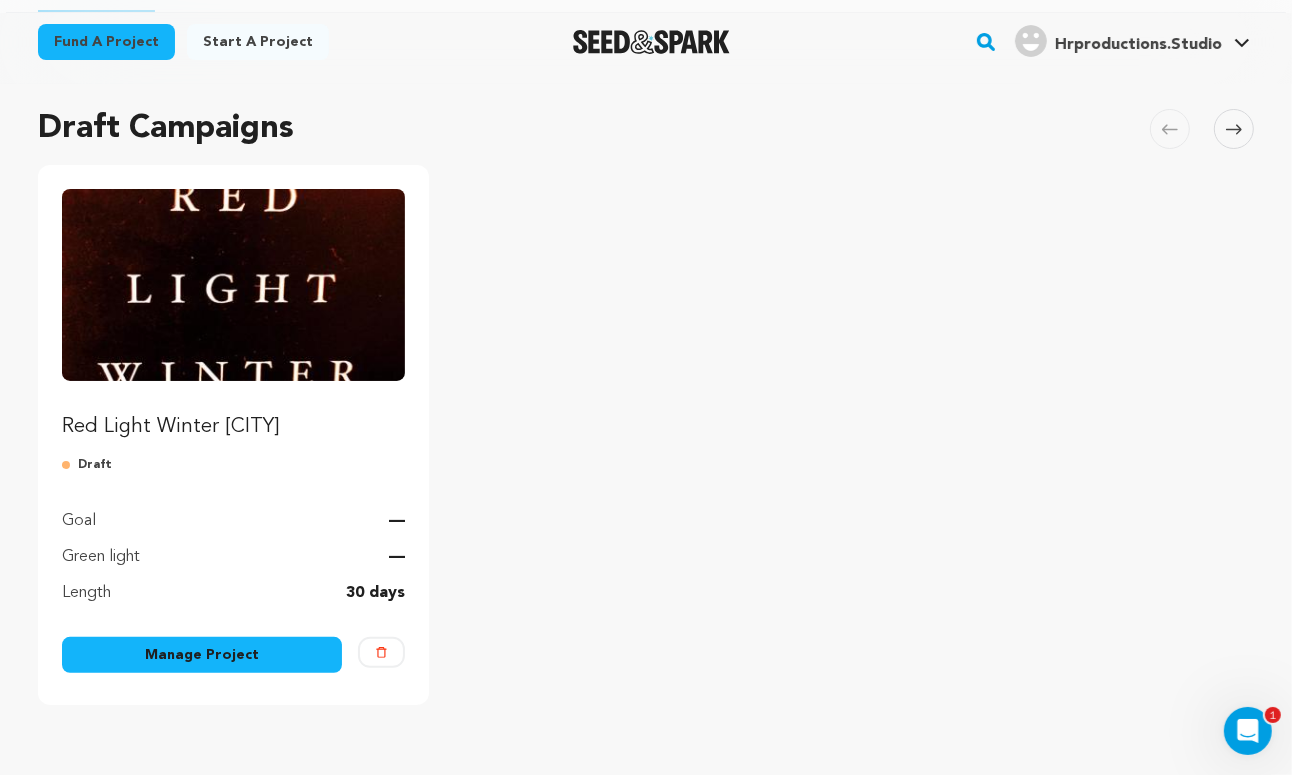 click on "Red Light Winter Los Angeles
Draft
Goal
—
Green light
—
Length
30 days
Manage Project
Delete" at bounding box center (233, 435) 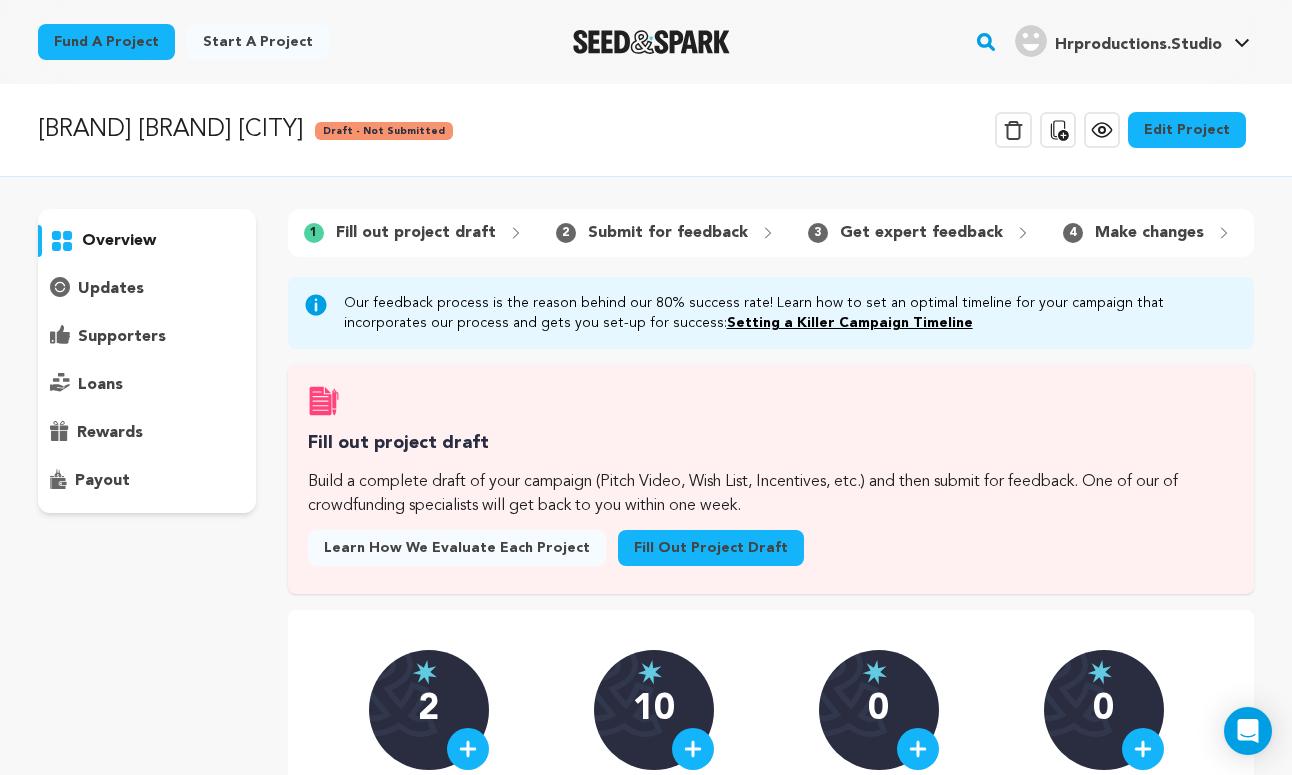 scroll, scrollTop: 0, scrollLeft: 0, axis: both 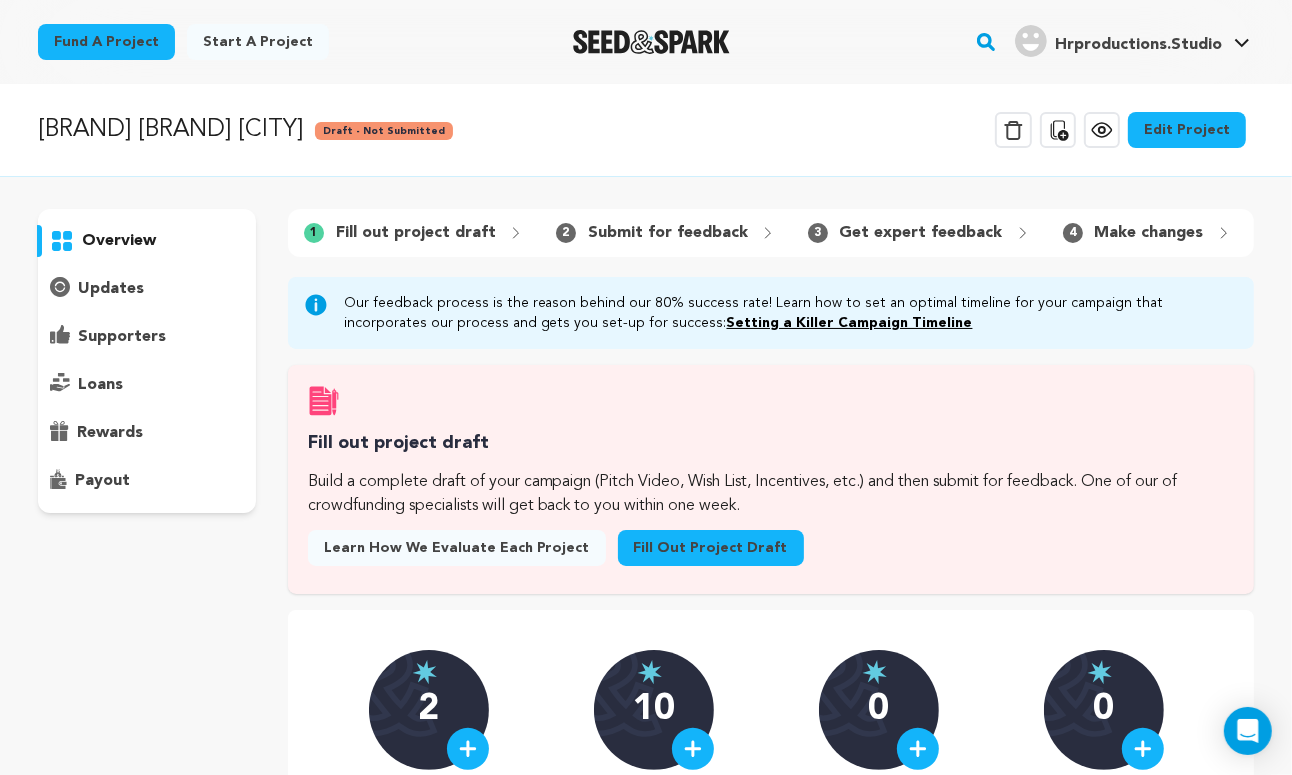 click on "overview
updates" at bounding box center [147, 531] 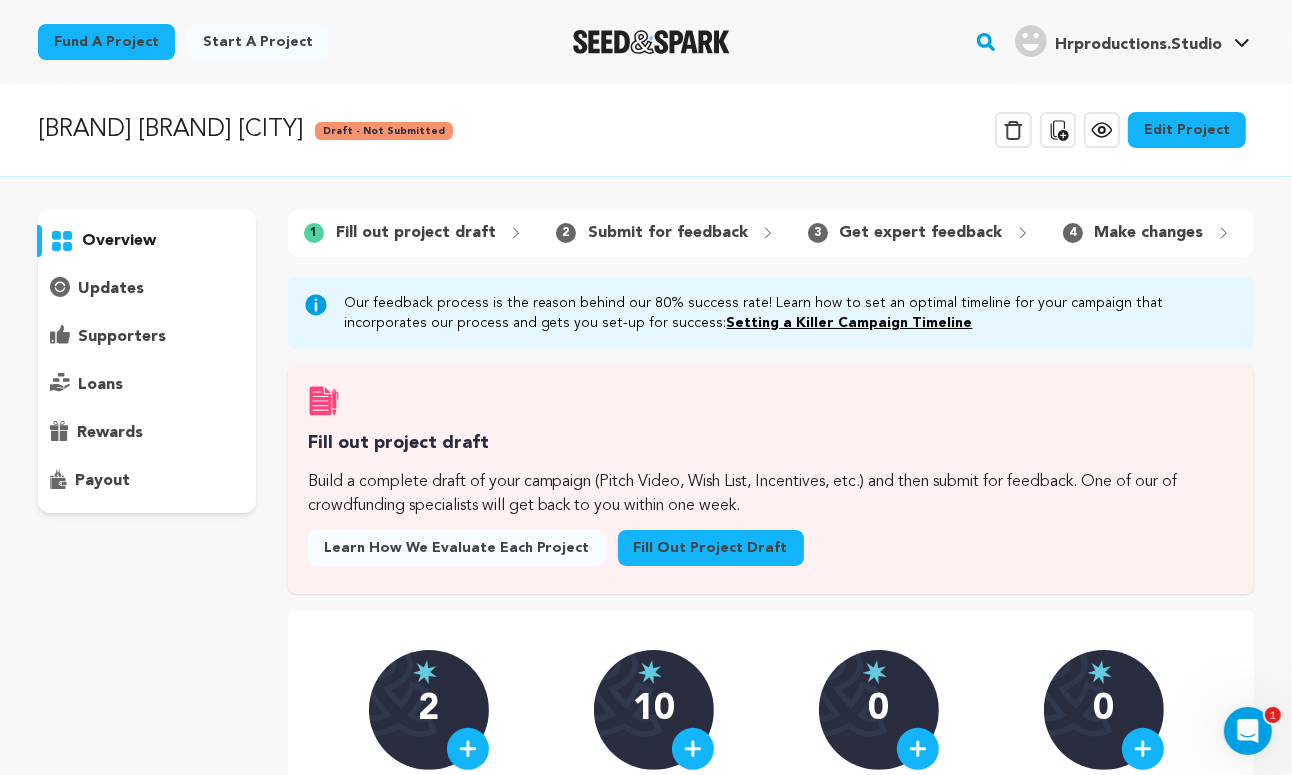 scroll, scrollTop: 0, scrollLeft: 0, axis: both 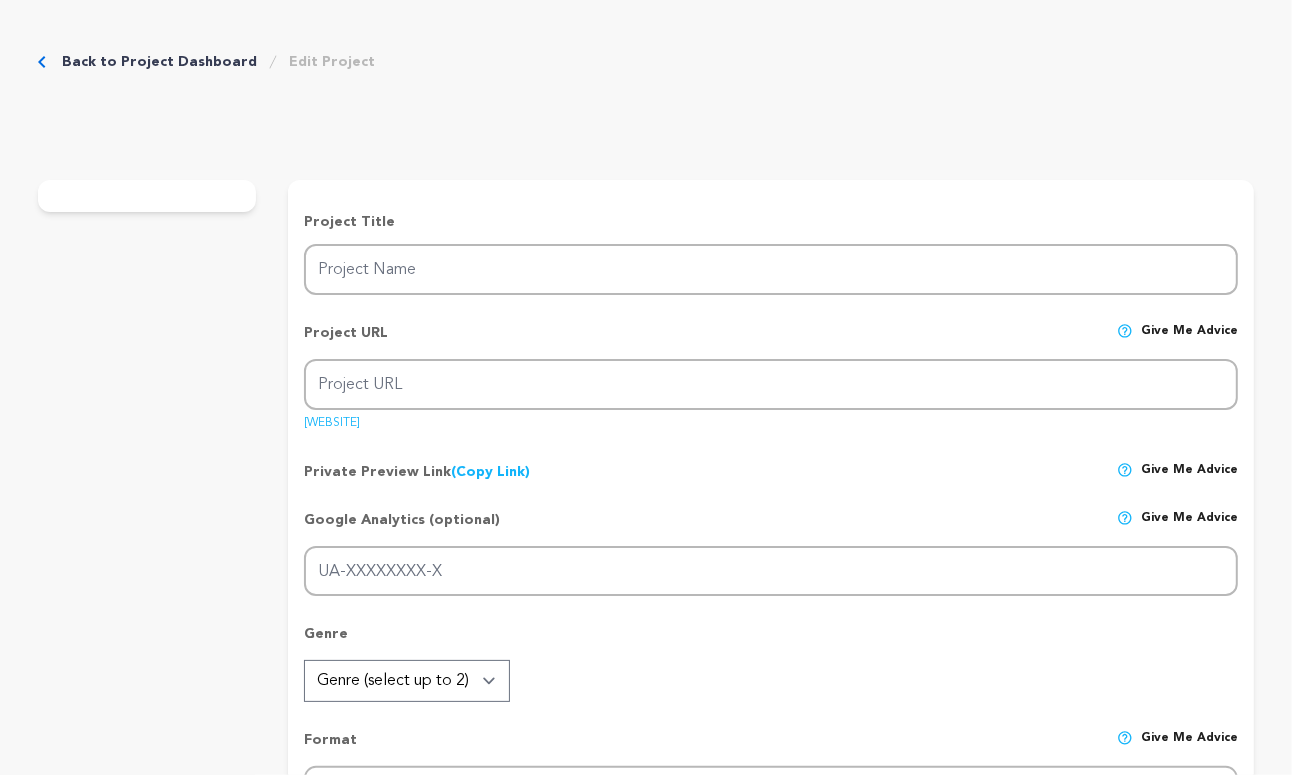 type on "Red Light Winter Los Angeles" 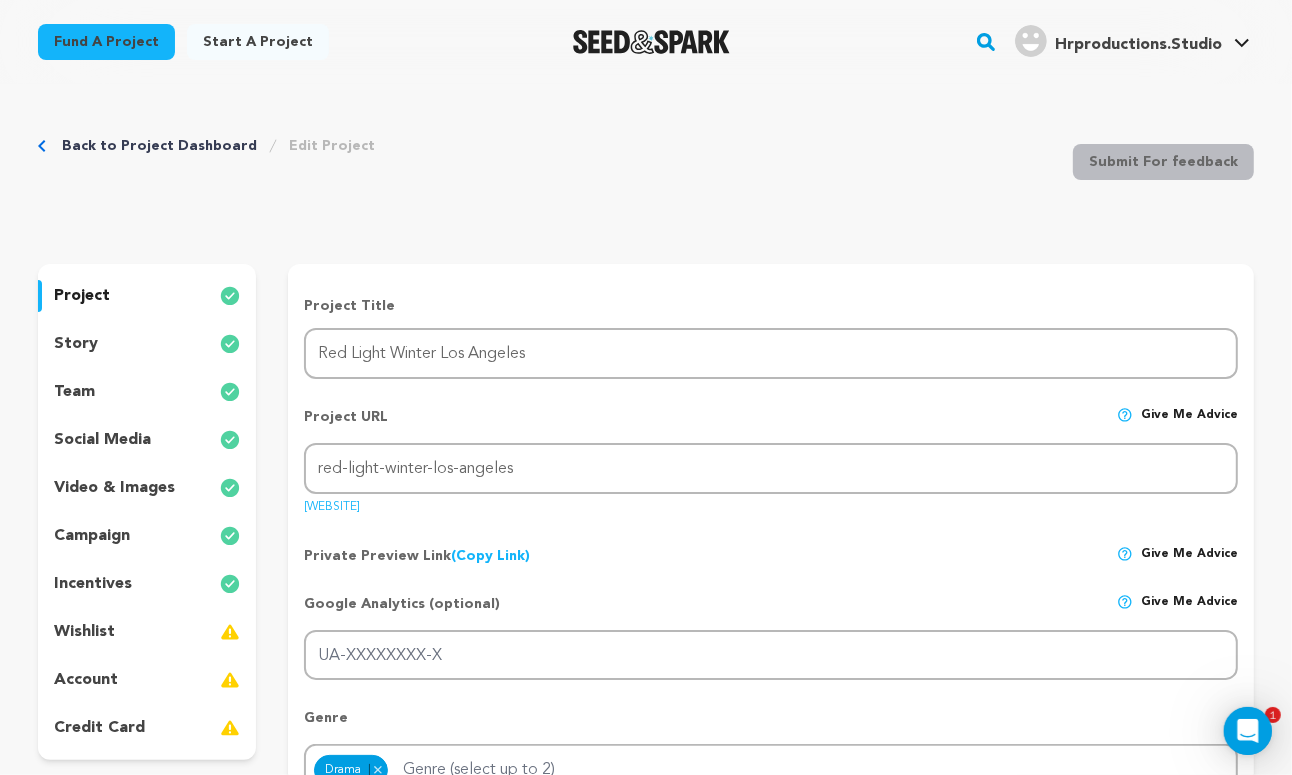 scroll, scrollTop: 0, scrollLeft: 0, axis: both 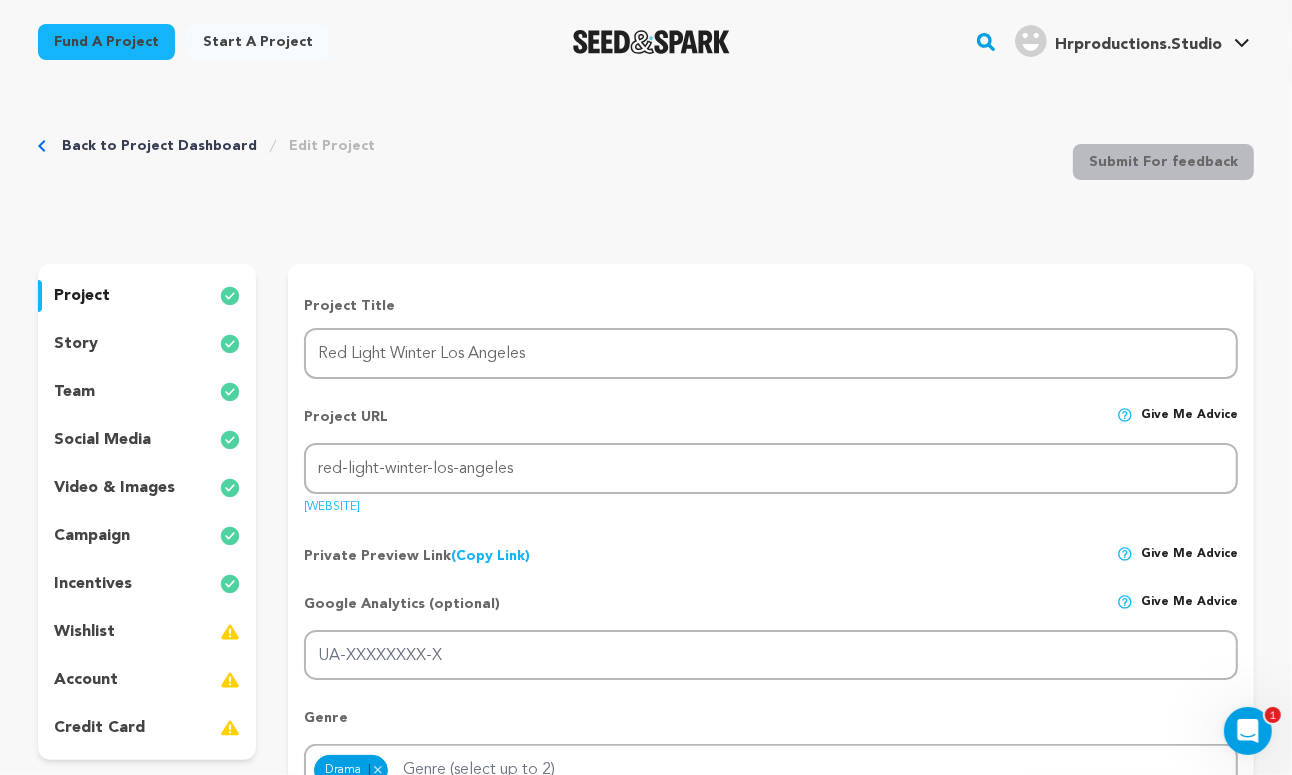 click on "credit card" at bounding box center (147, 728) 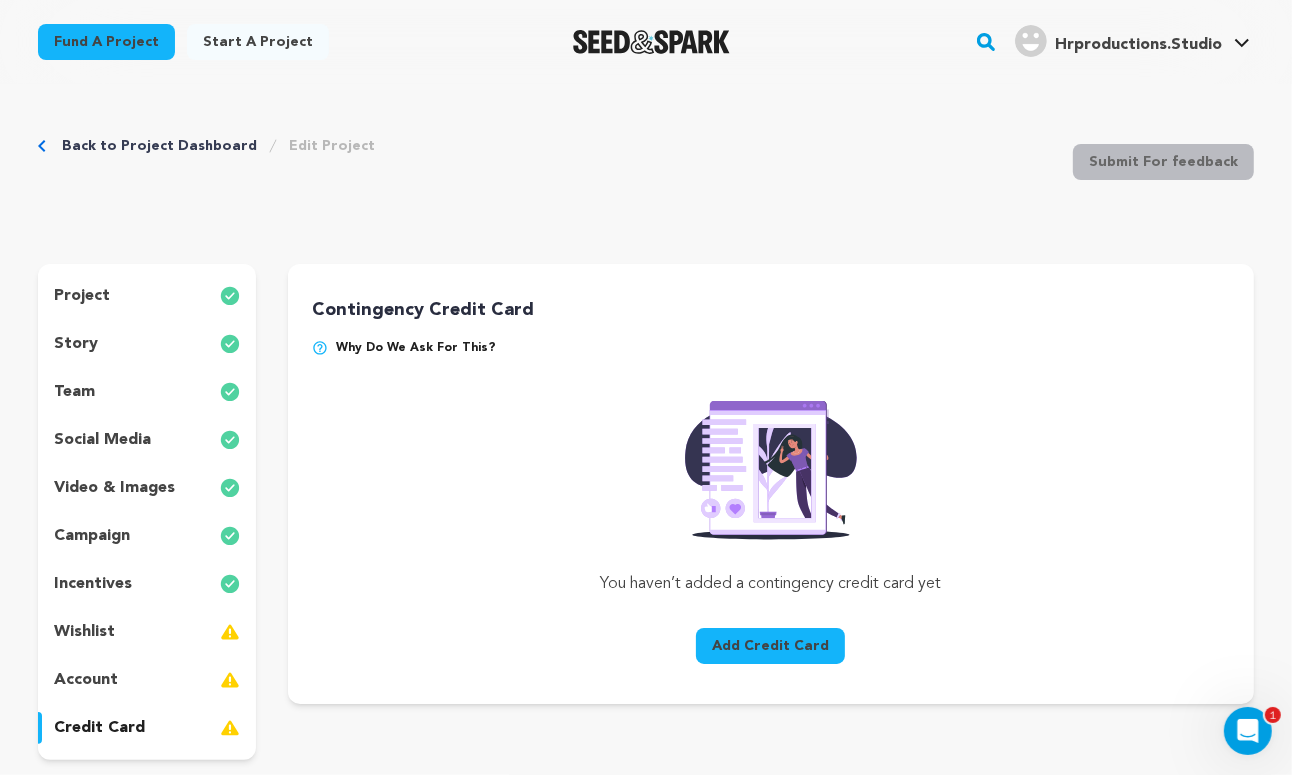 click on "account" at bounding box center (147, 680) 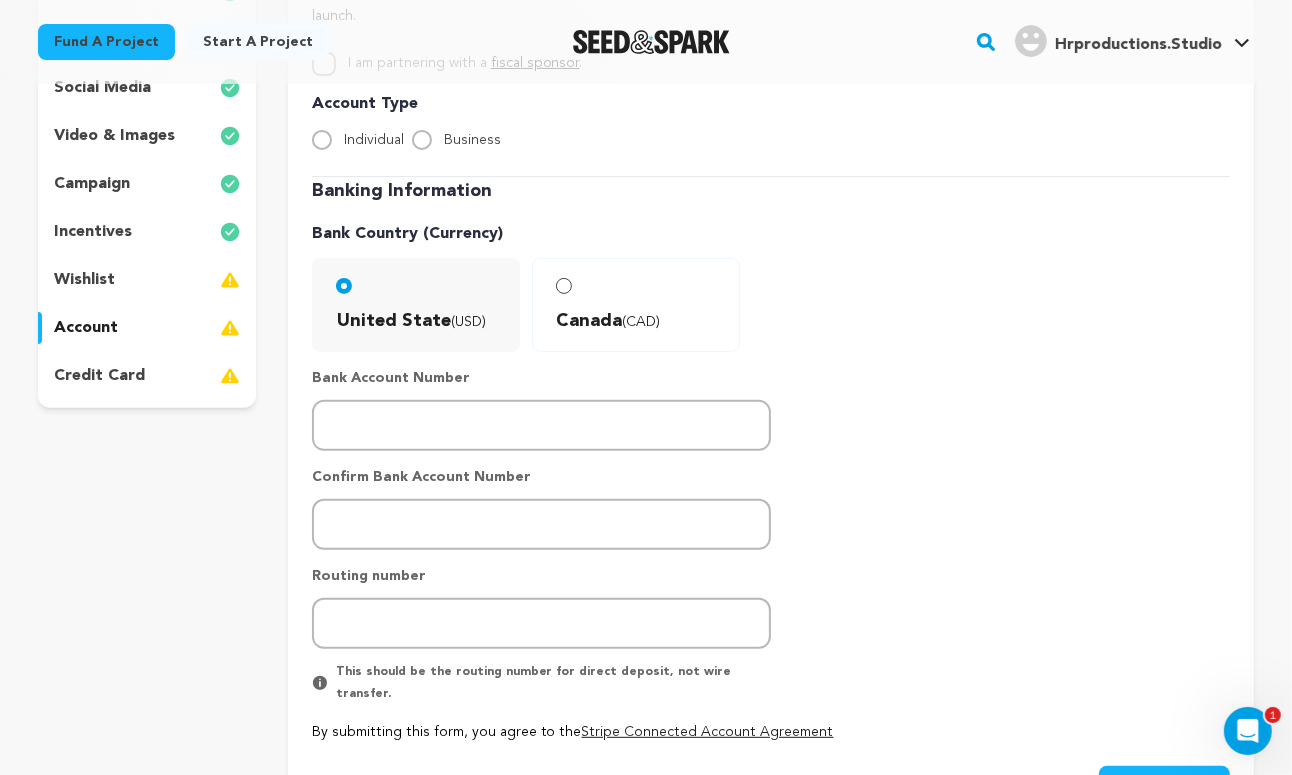 scroll, scrollTop: 336, scrollLeft: 0, axis: vertical 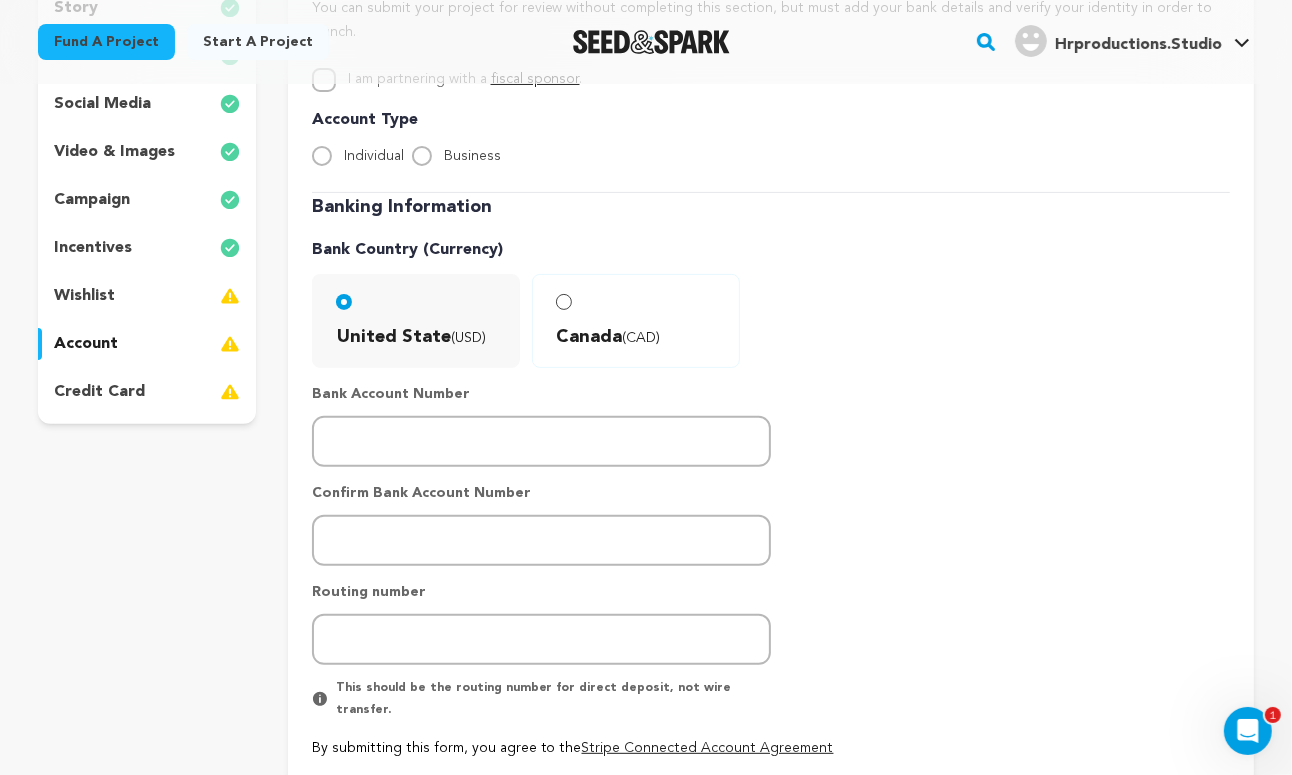 click on "credit card" at bounding box center (99, 392) 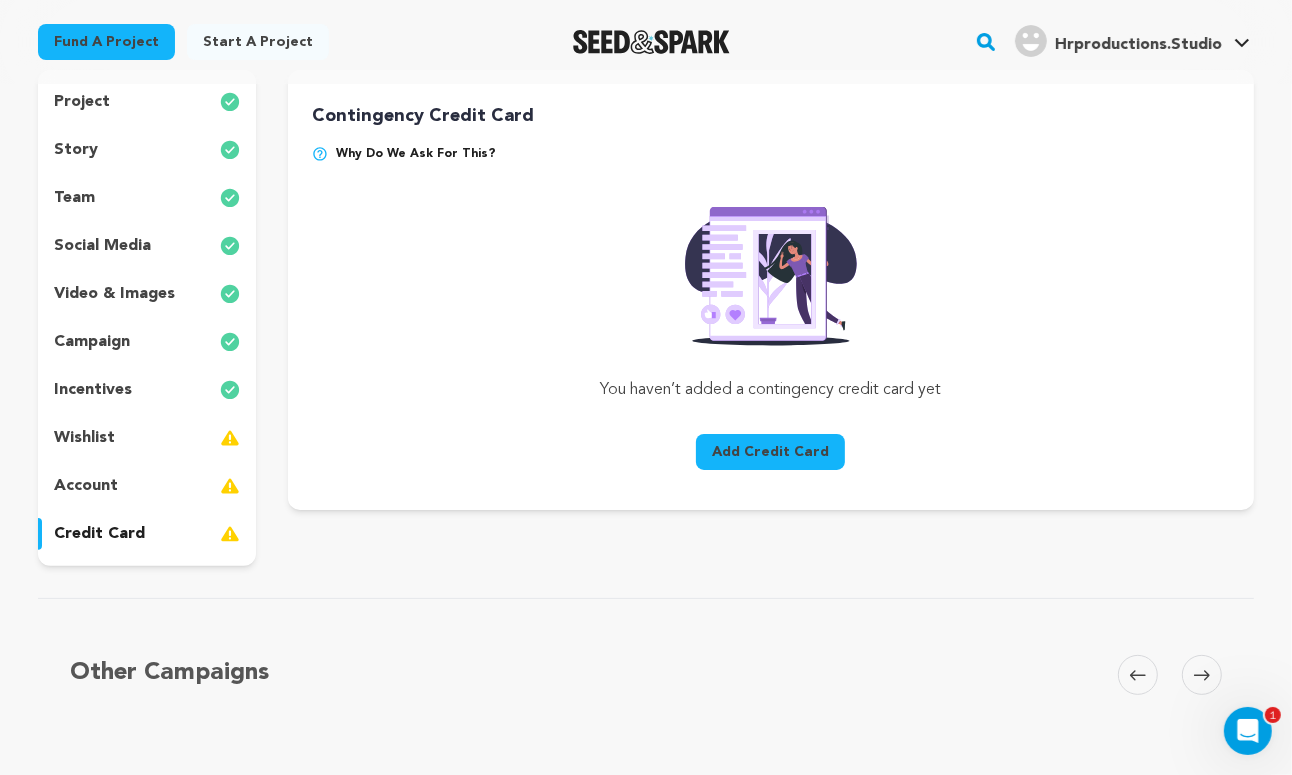 scroll, scrollTop: 0, scrollLeft: 0, axis: both 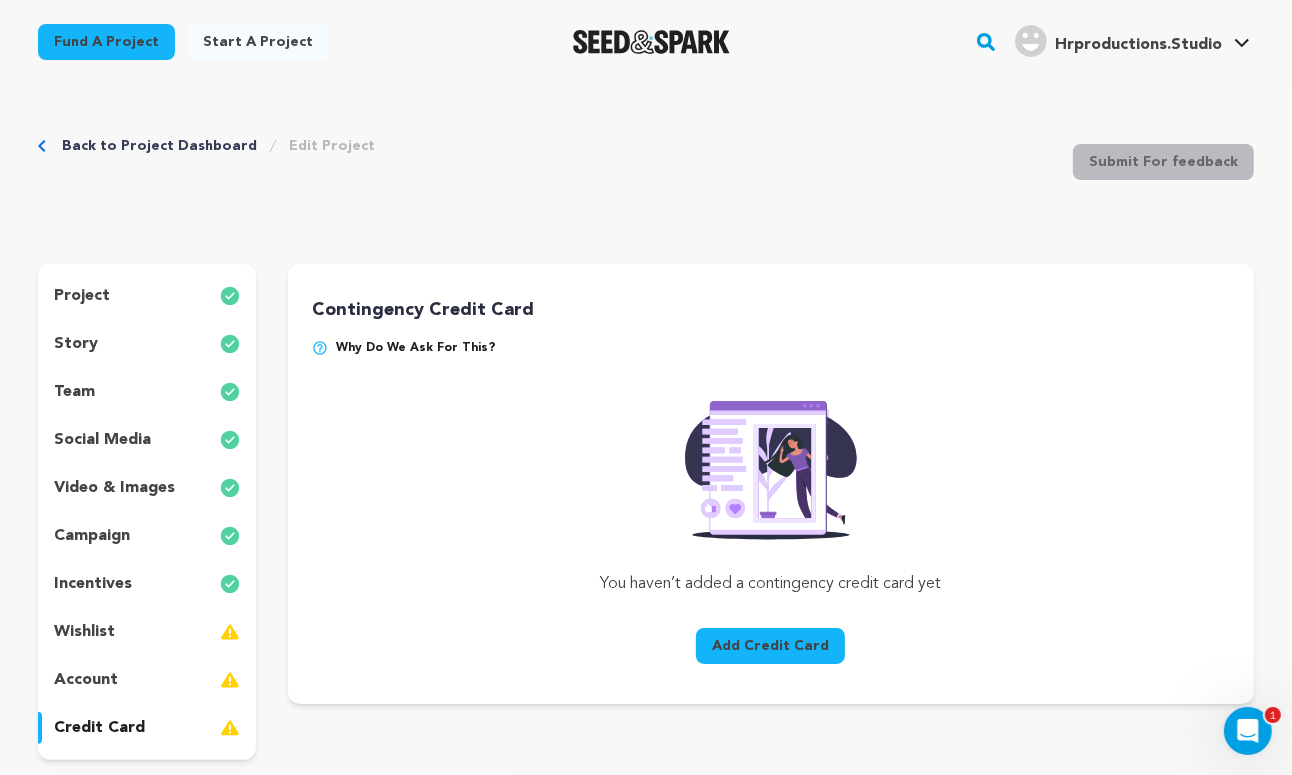 click at bounding box center (320, 348) 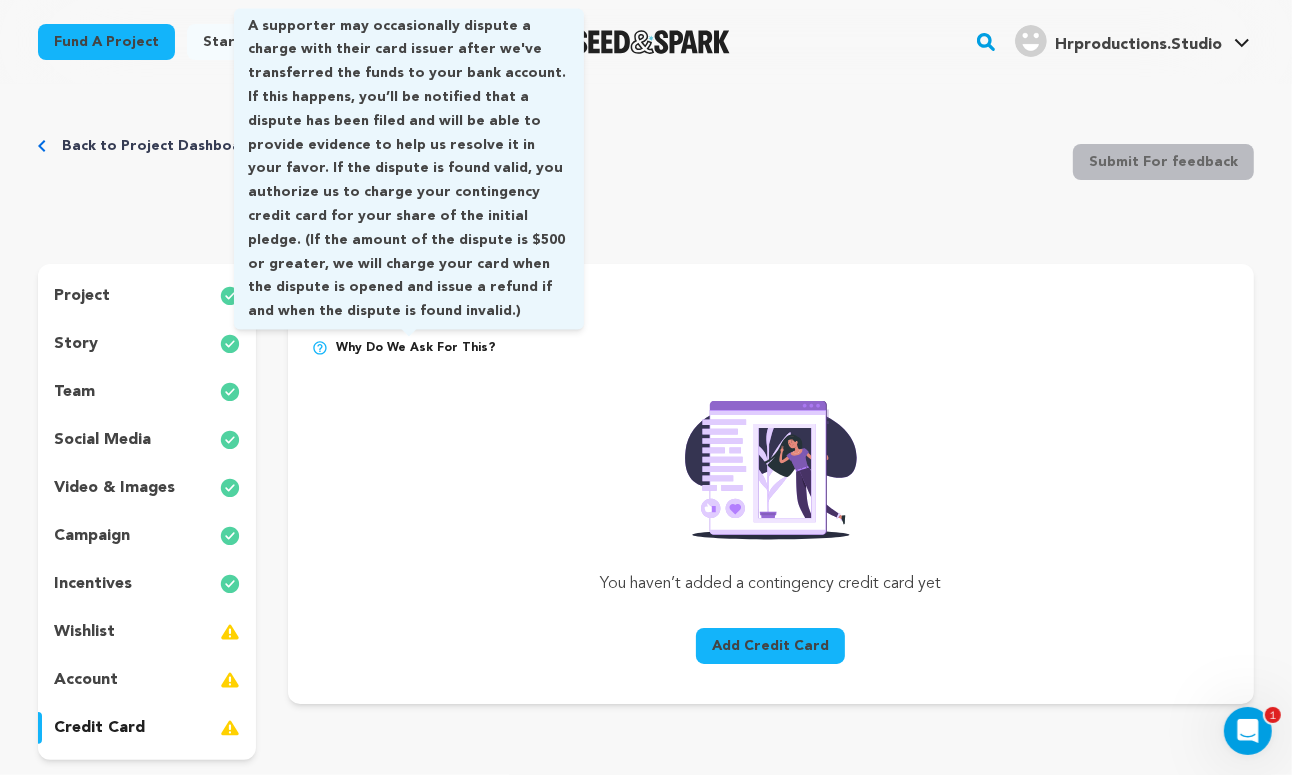 click on "Why do we ask for this?" at bounding box center [416, 348] 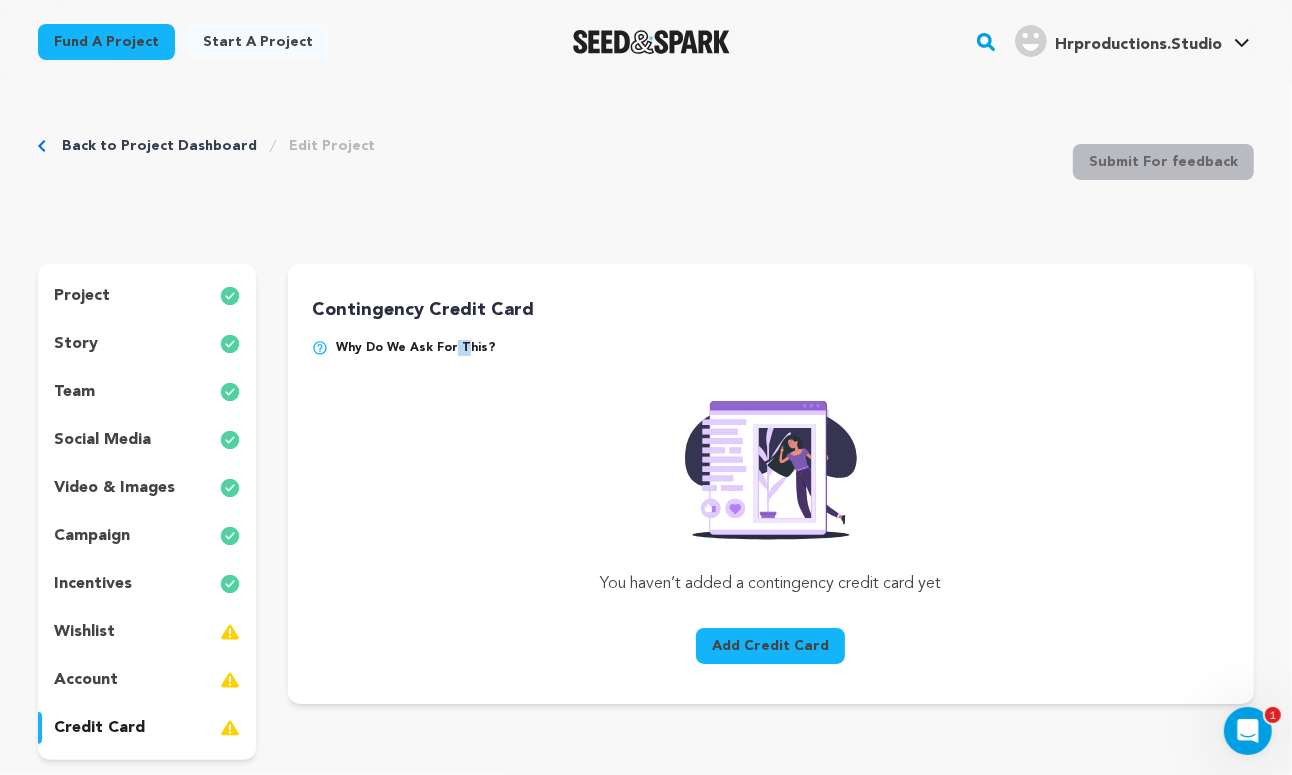 click on "Why do we ask for this?" at bounding box center [416, 348] 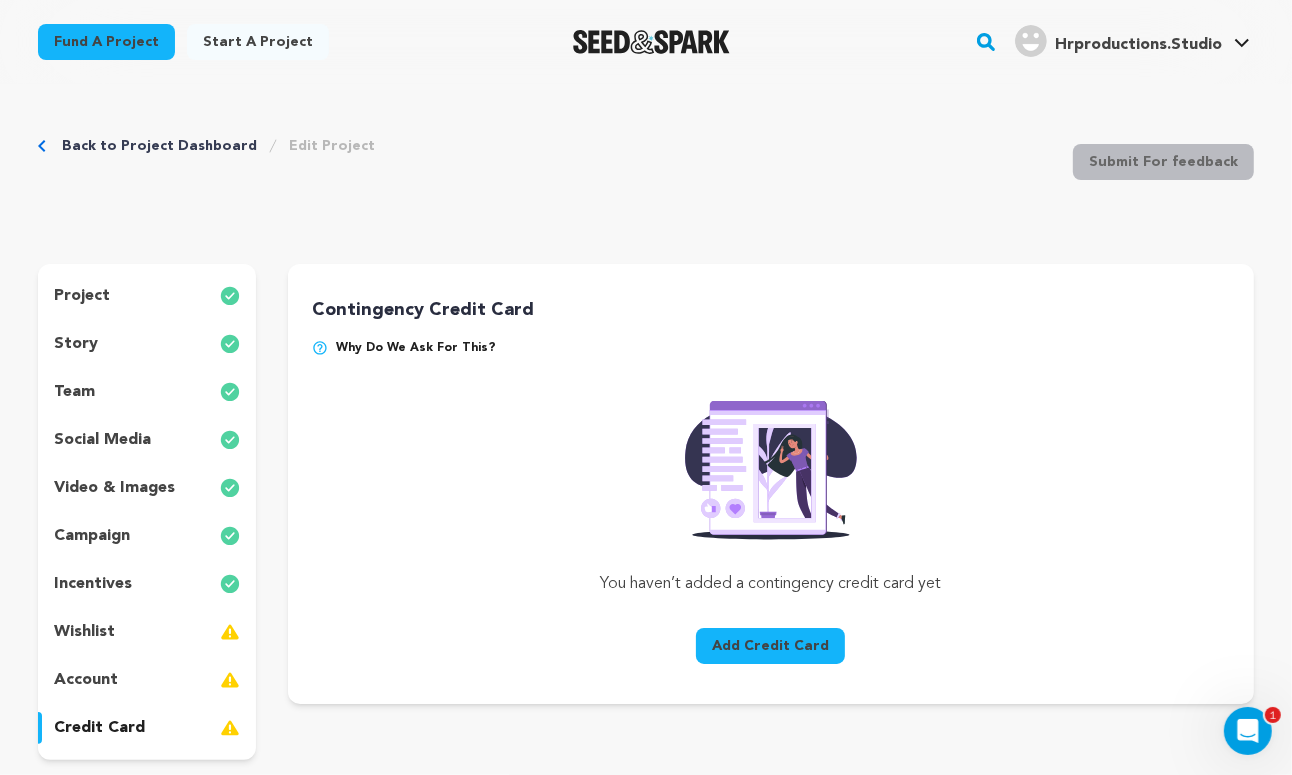 click on "Contingency Credit Card
Why do we ask for this?
You haven’t added a contingency credit card yet
Add Credit Card" at bounding box center [771, 484] 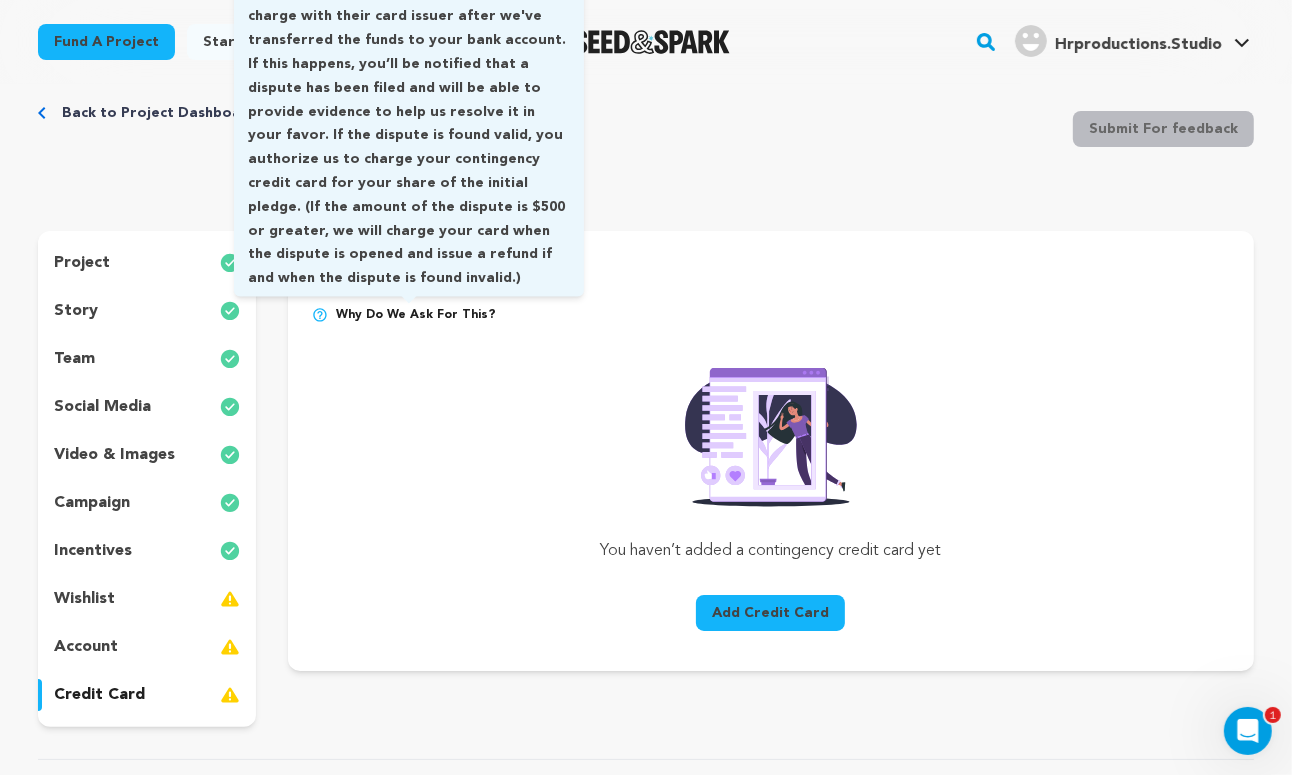 scroll, scrollTop: 35, scrollLeft: 0, axis: vertical 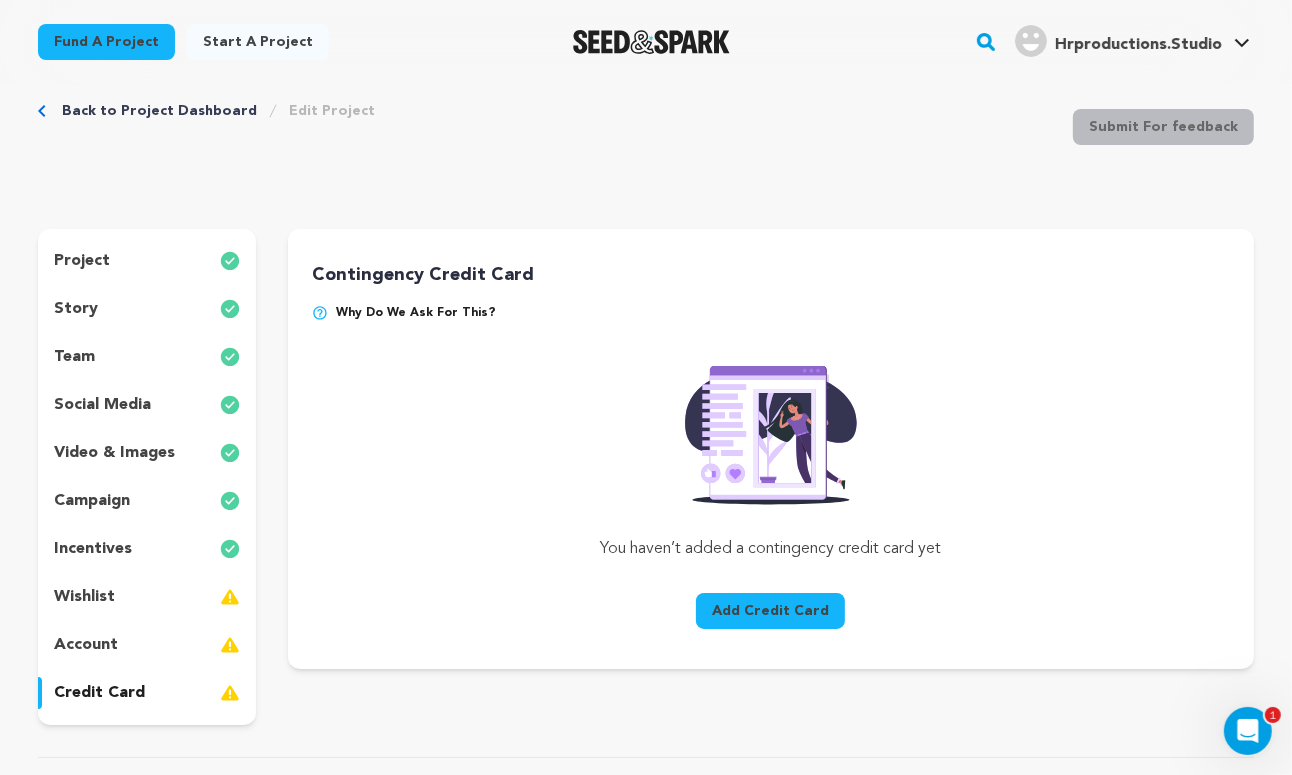 click on "wishlist" at bounding box center (84, 597) 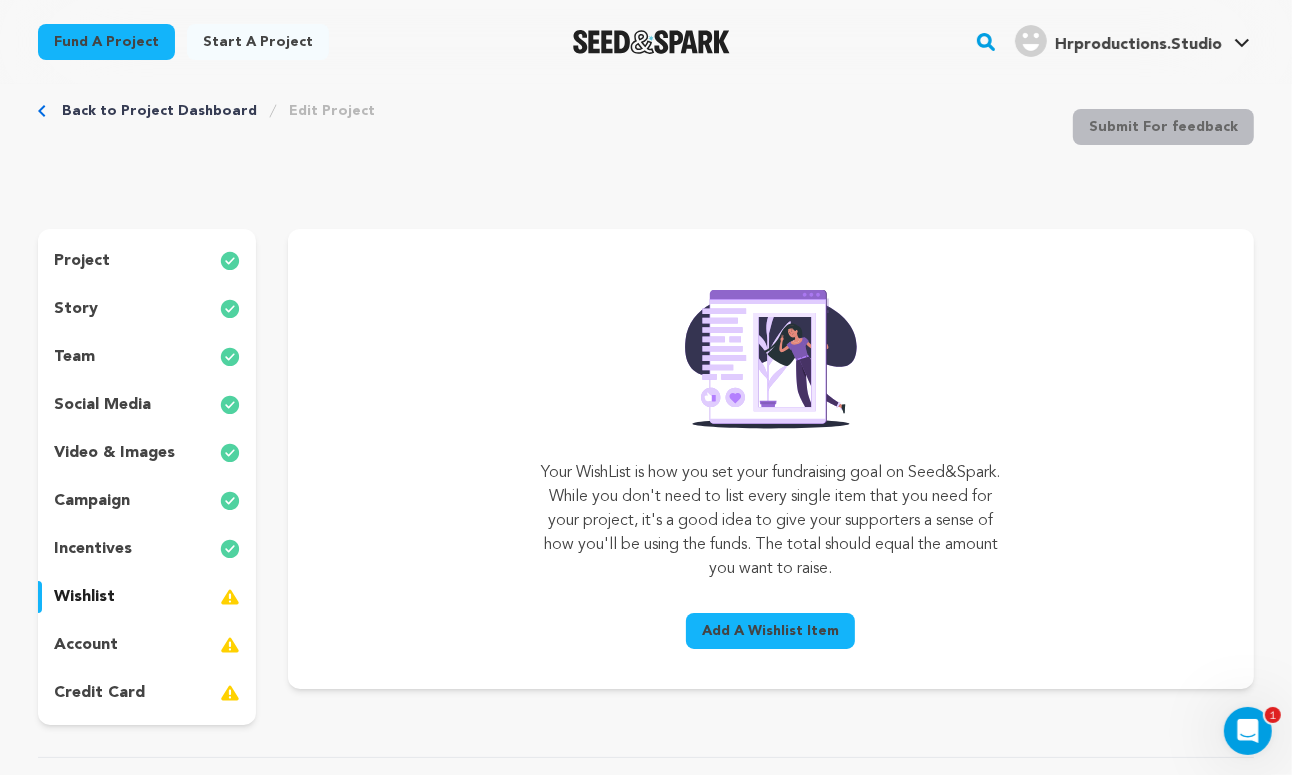 click on "Add A Wishlist Item" at bounding box center (770, 631) 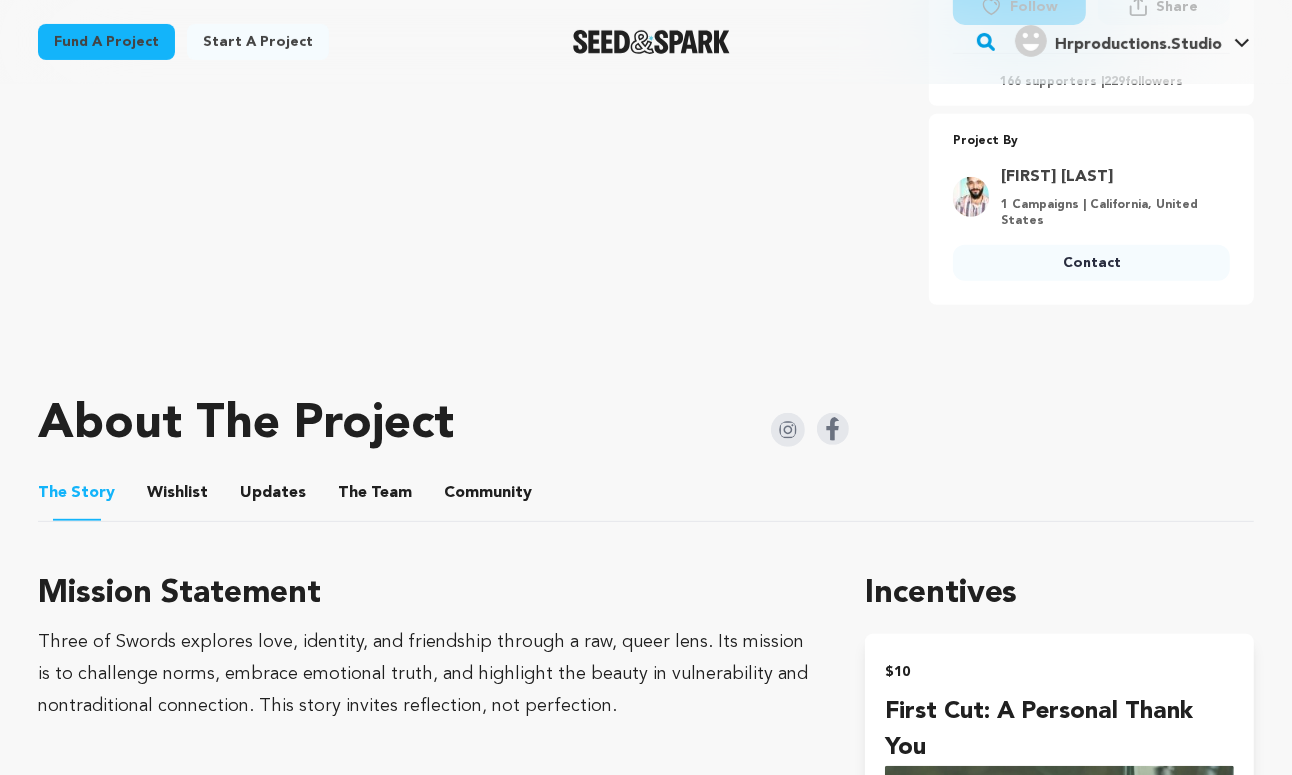 scroll, scrollTop: 657, scrollLeft: 0, axis: vertical 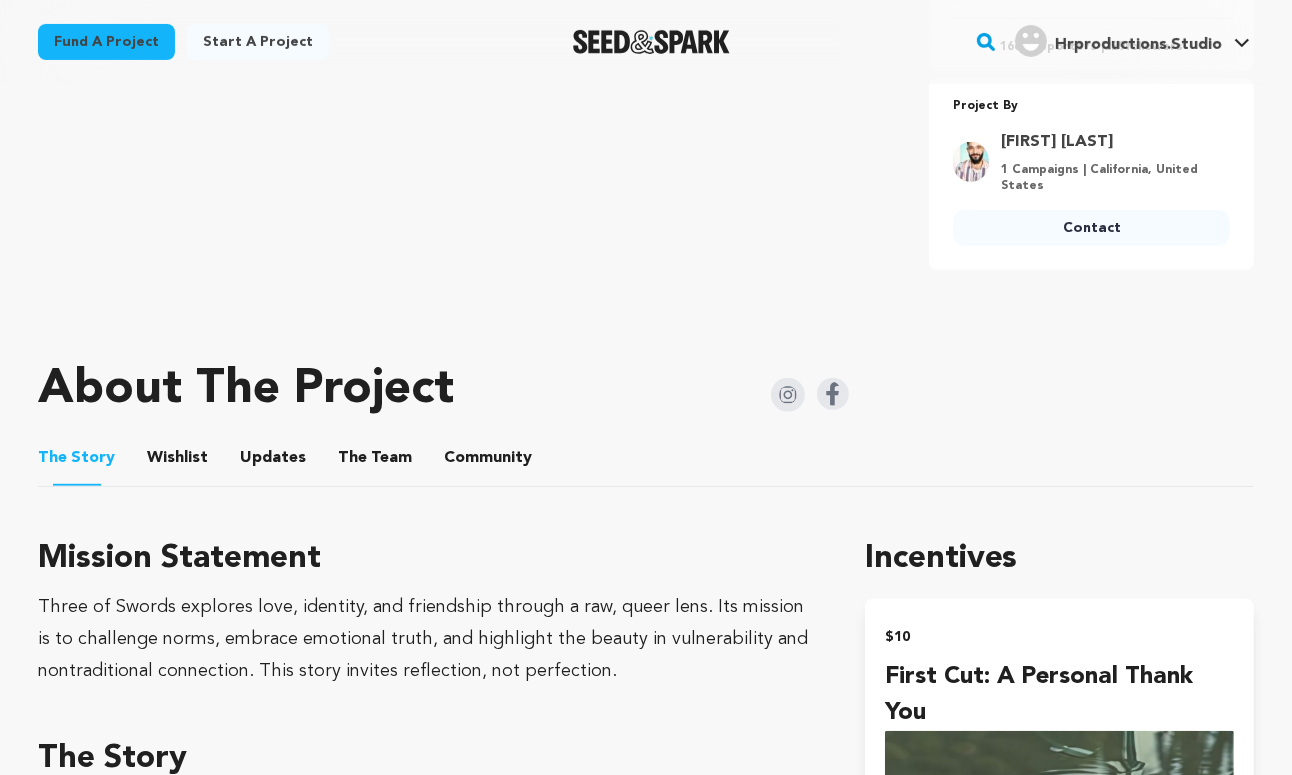 click on "Wishlist" at bounding box center [178, 462] 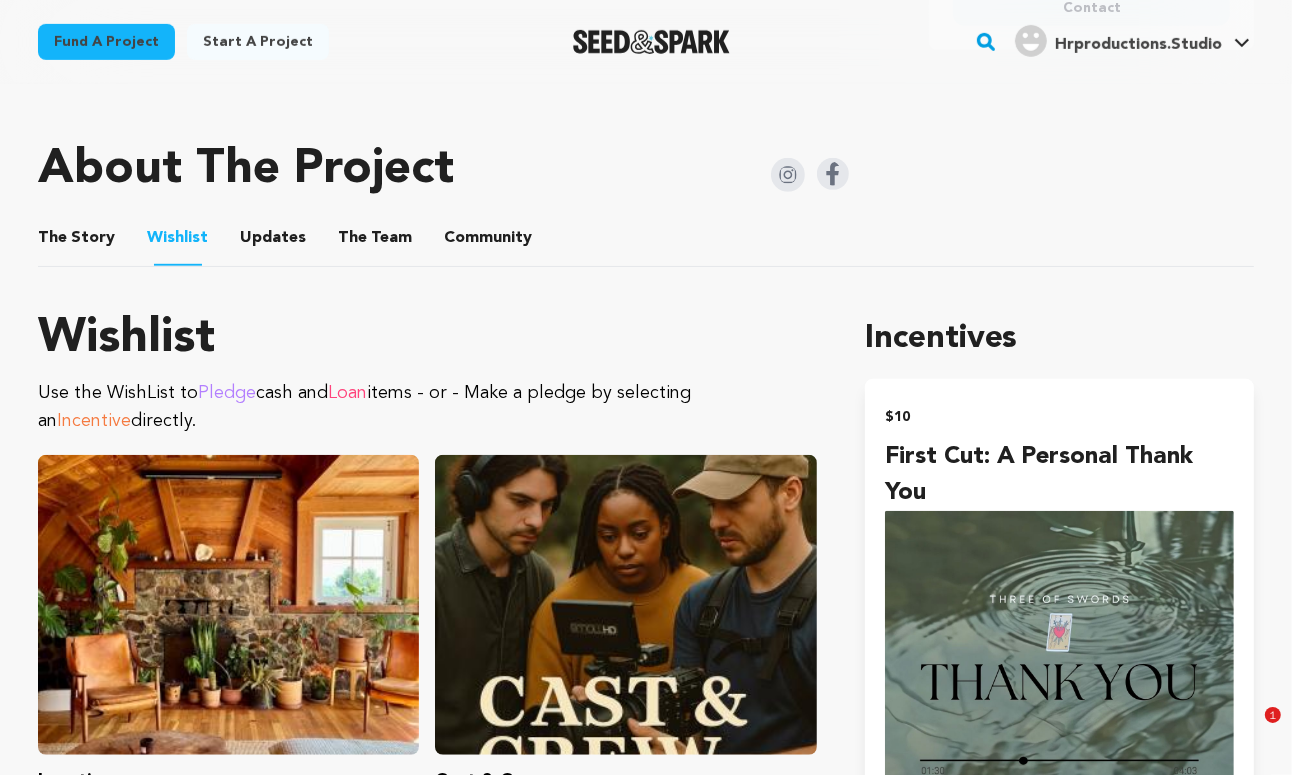 scroll, scrollTop: 995, scrollLeft: 0, axis: vertical 